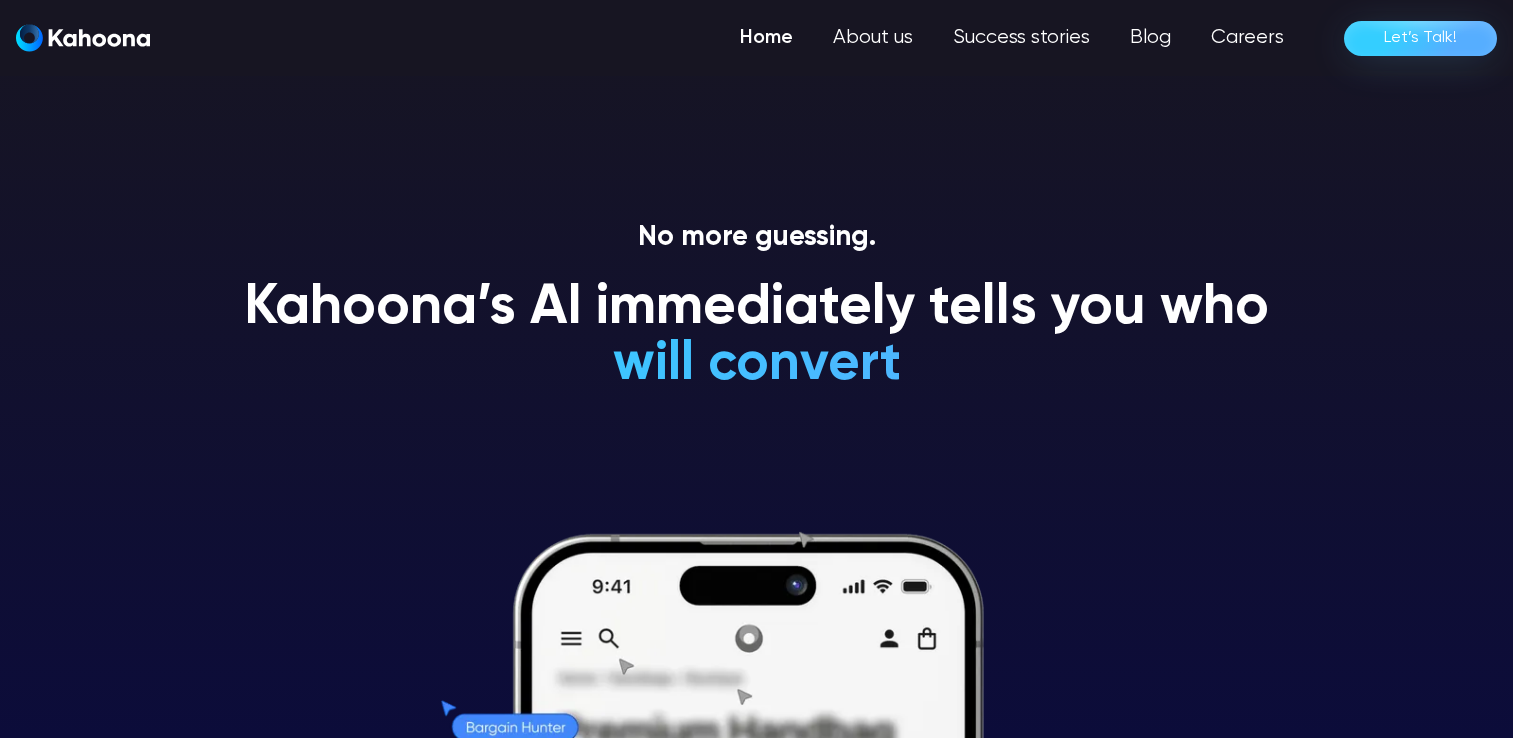 scroll, scrollTop: 0, scrollLeft: 0, axis: both 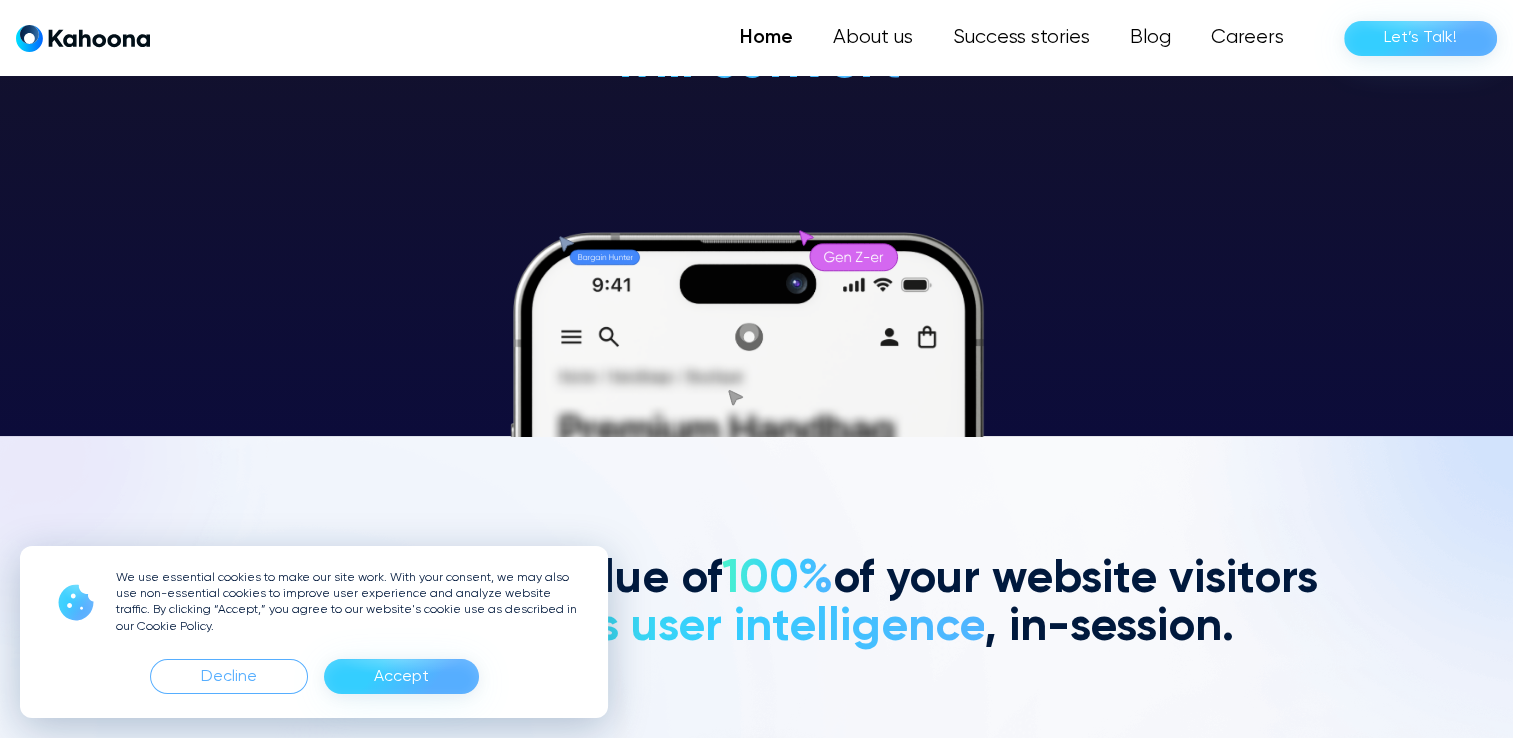 click on "Accept" at bounding box center [401, 676] 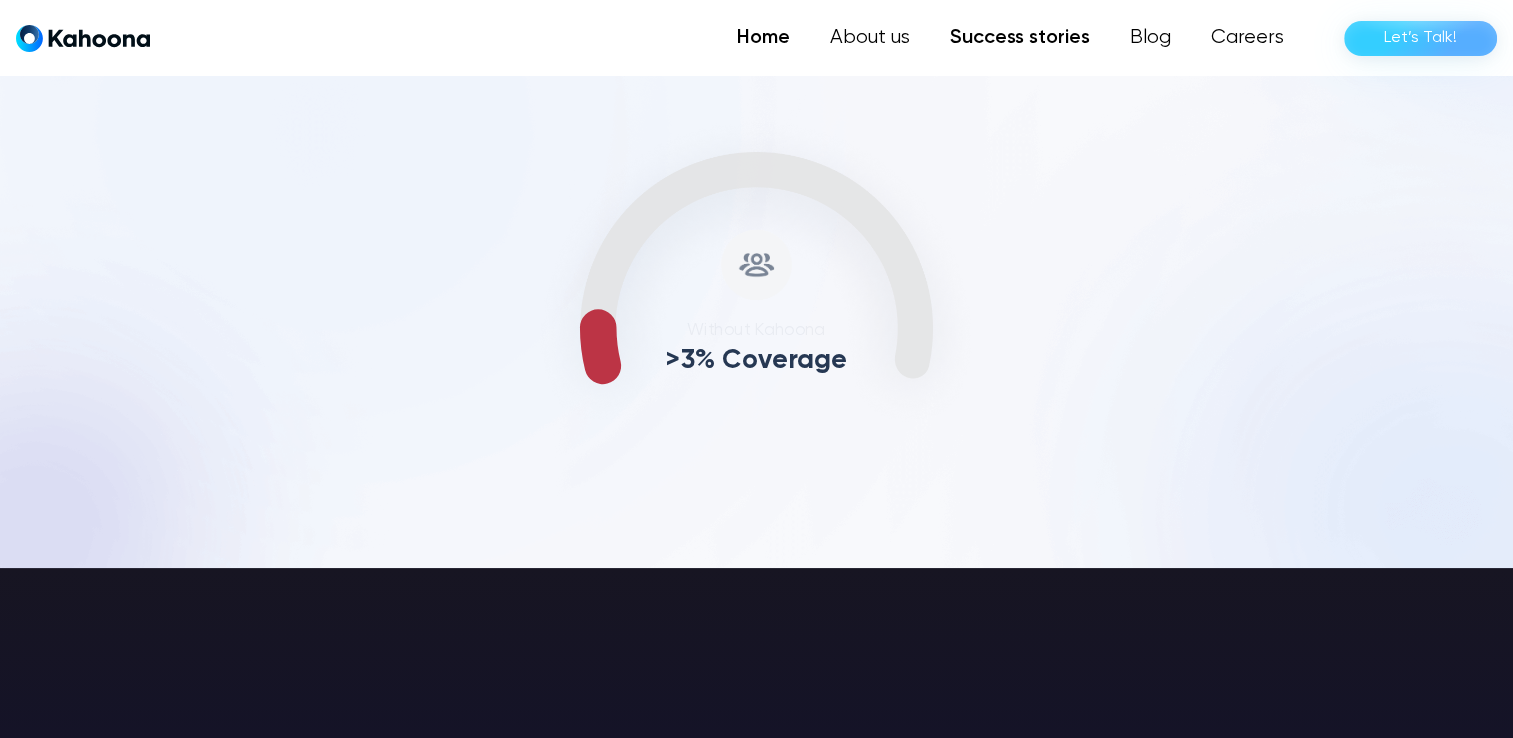 scroll, scrollTop: 907, scrollLeft: 0, axis: vertical 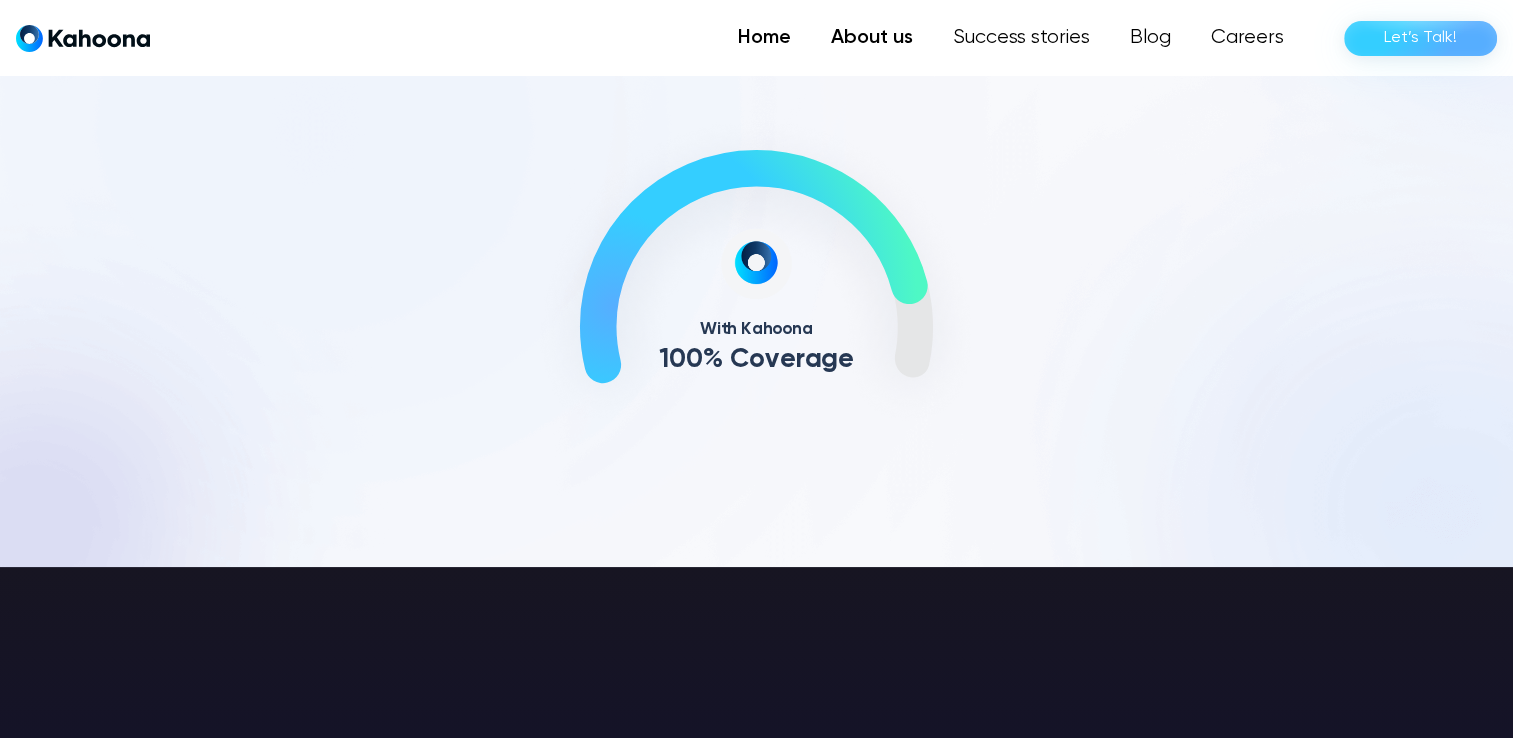 click on "About us" at bounding box center (872, 38) 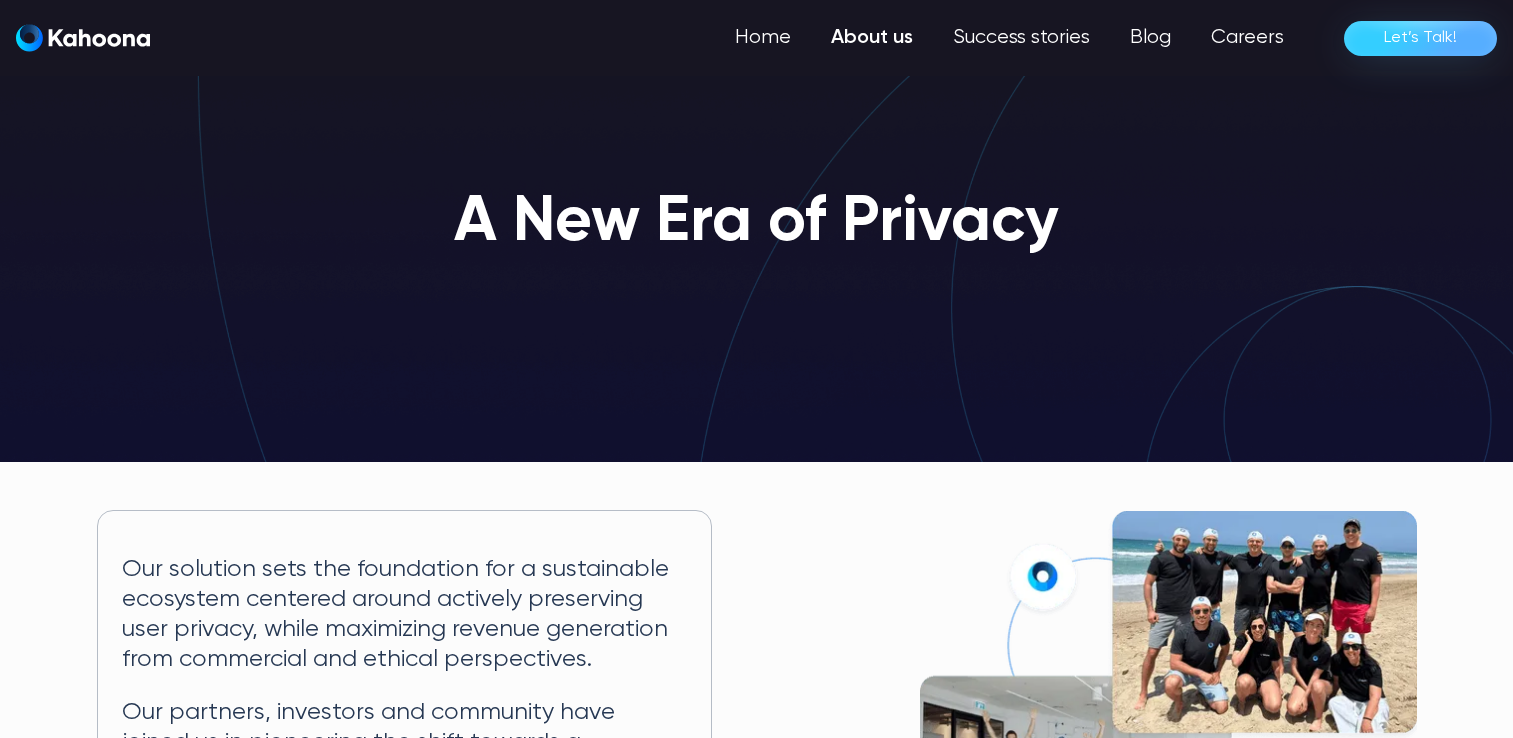 scroll, scrollTop: 0, scrollLeft: 0, axis: both 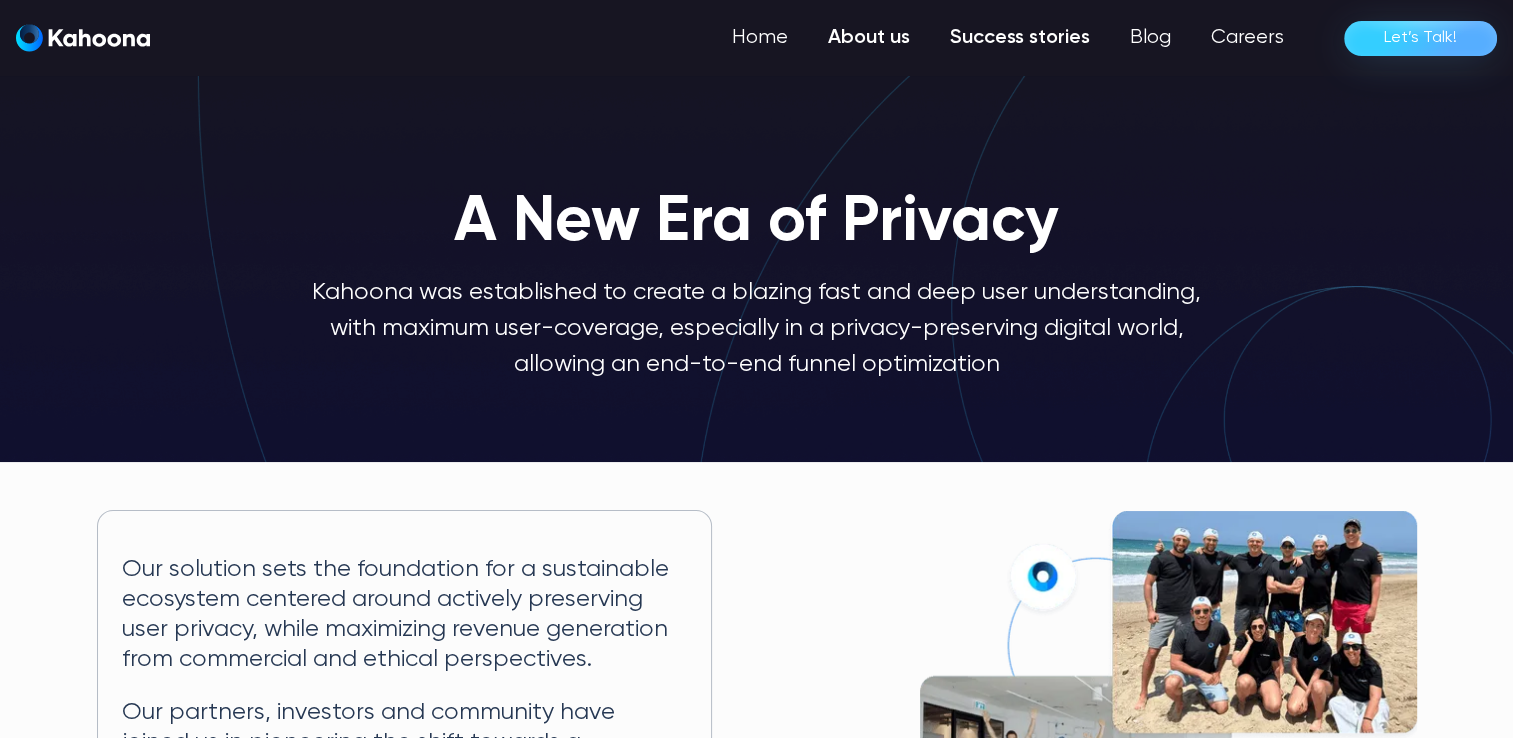 click on "Success stories" at bounding box center (1020, 38) 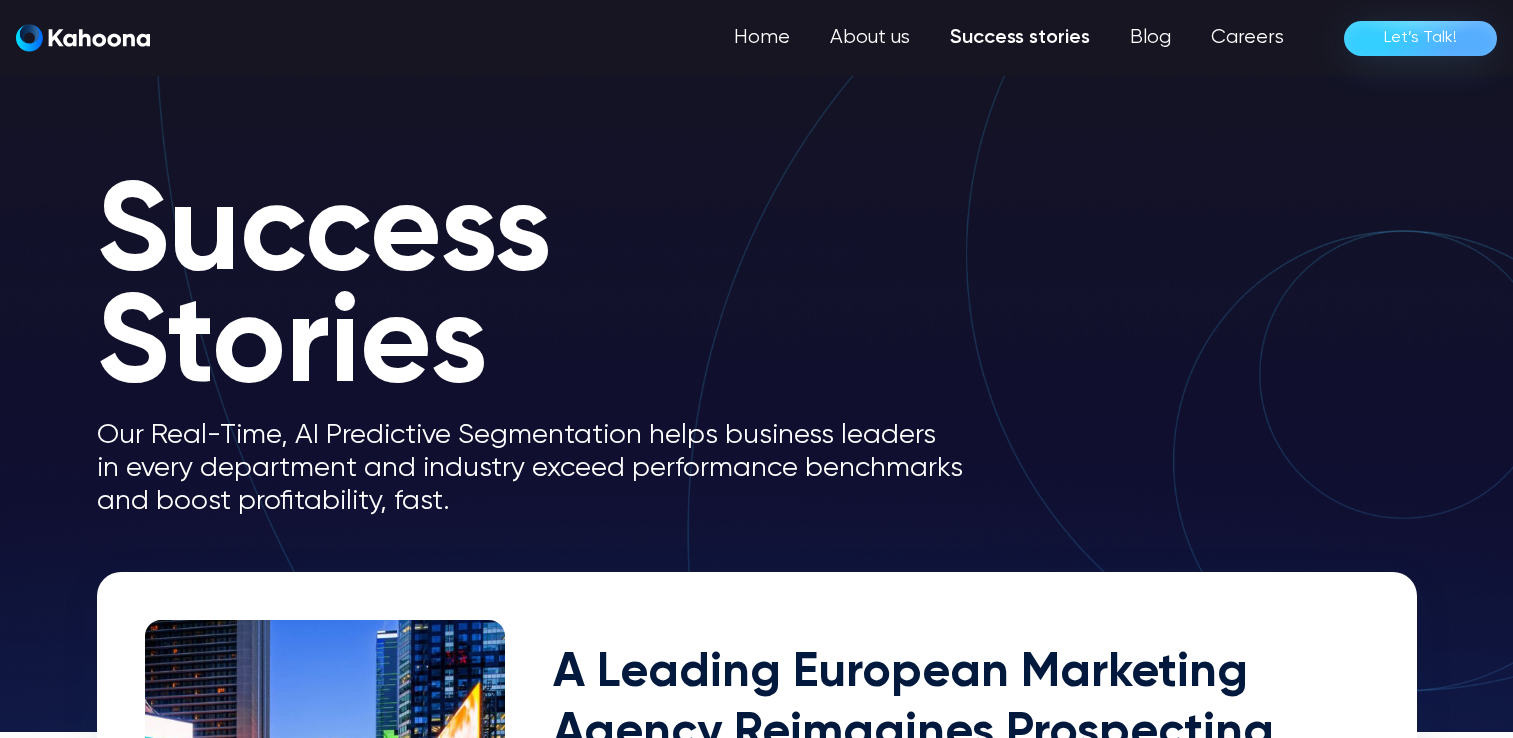 scroll, scrollTop: 0, scrollLeft: 0, axis: both 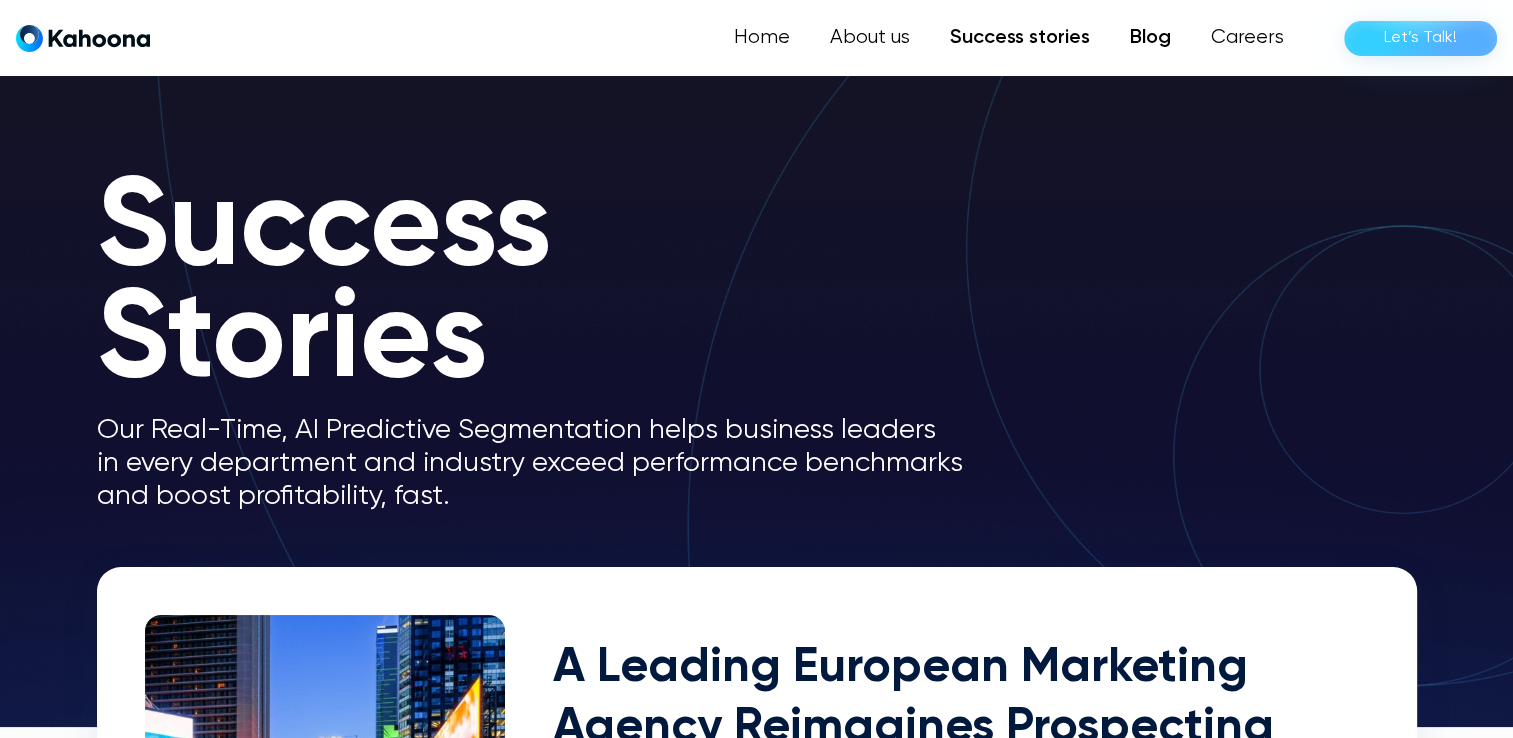 click on "Blog" at bounding box center [1150, 38] 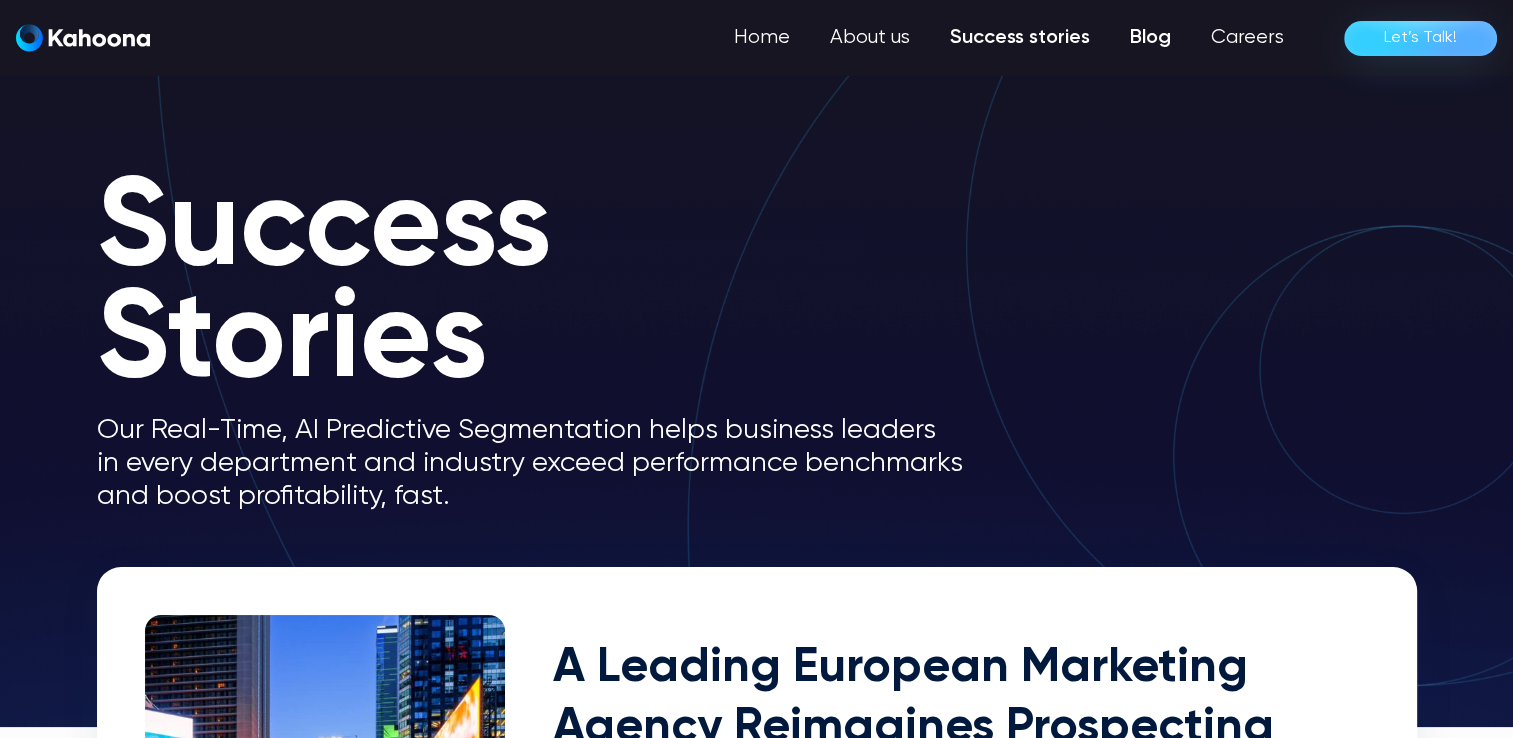 scroll, scrollTop: 3, scrollLeft: 0, axis: vertical 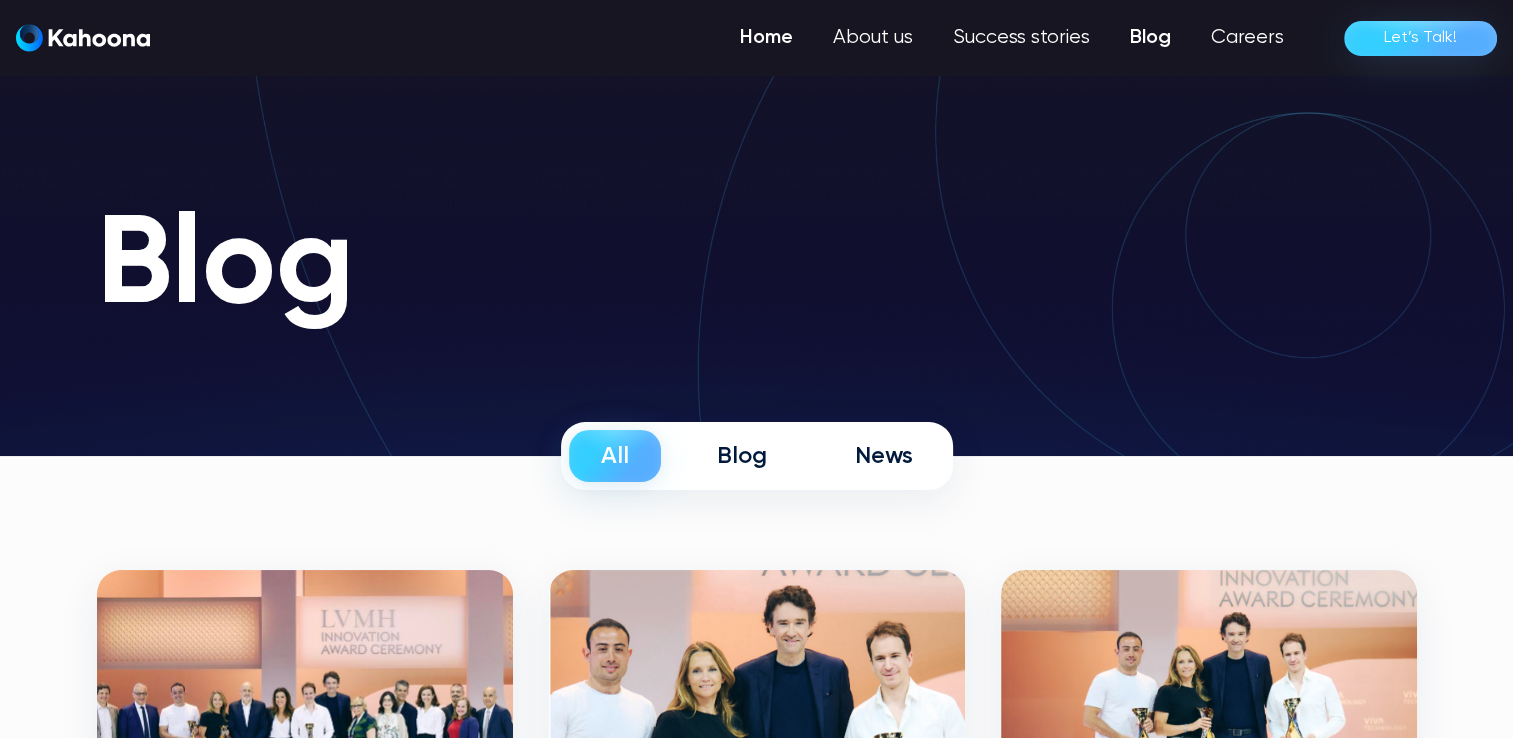 click on "Home" at bounding box center (766, 38) 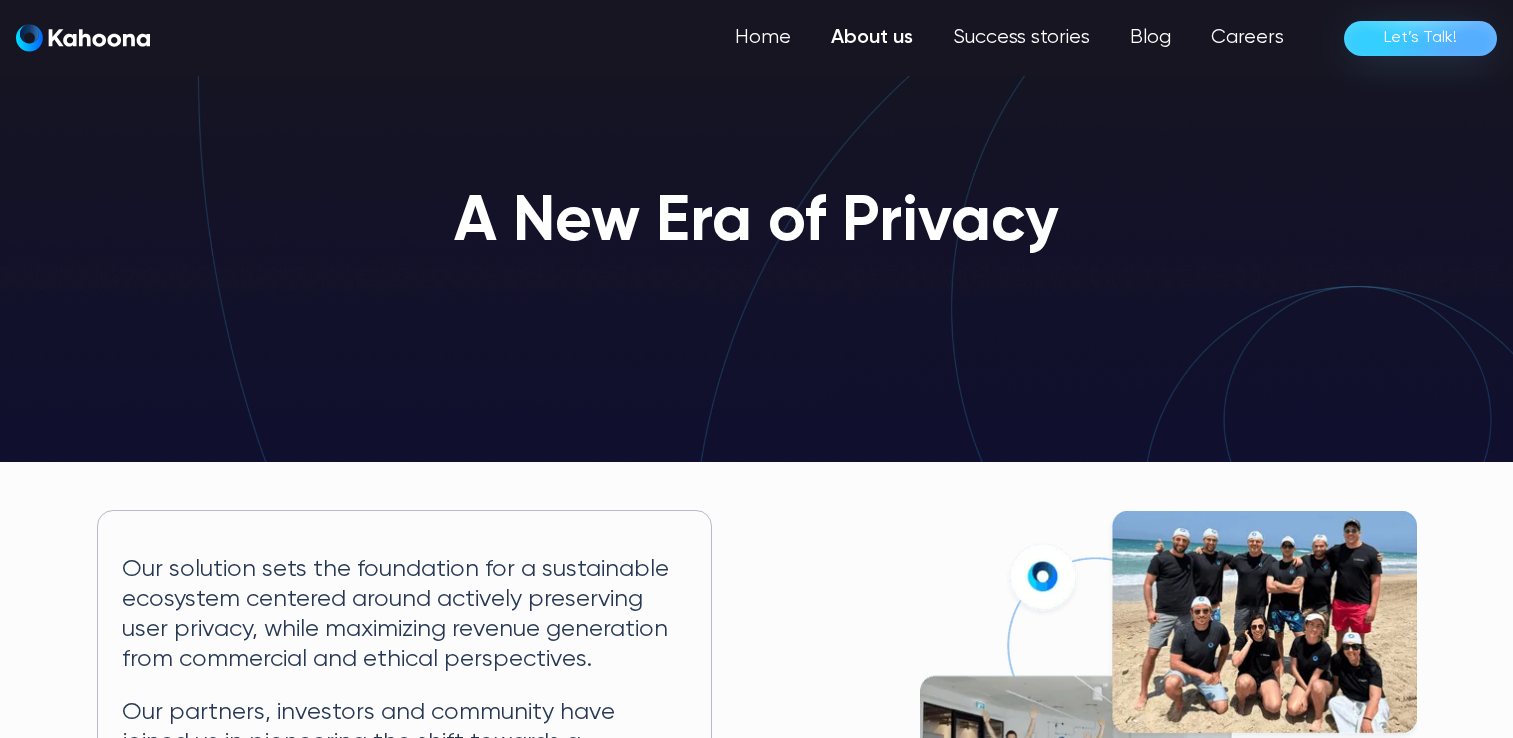 scroll, scrollTop: 0, scrollLeft: 0, axis: both 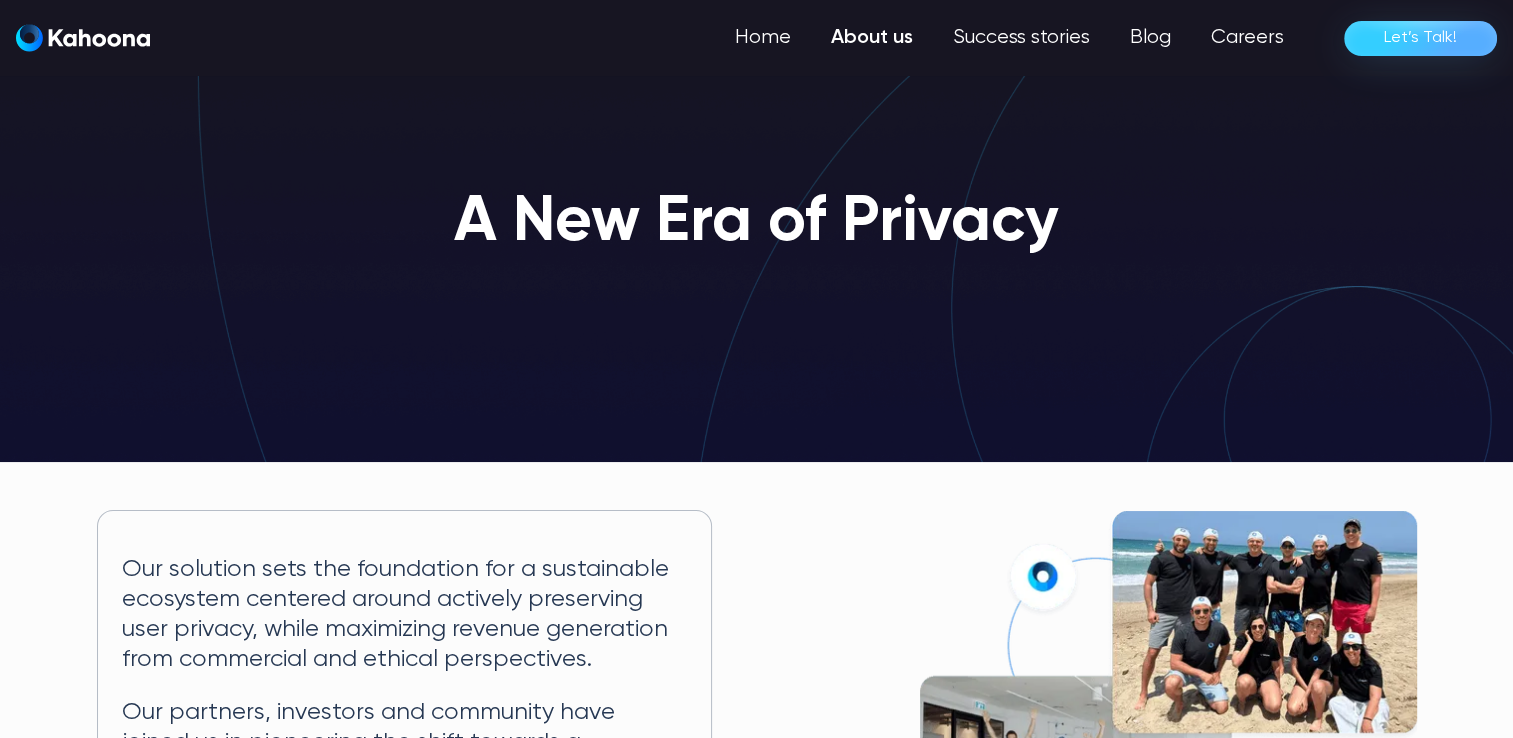 click on "Home" at bounding box center (763, 38) 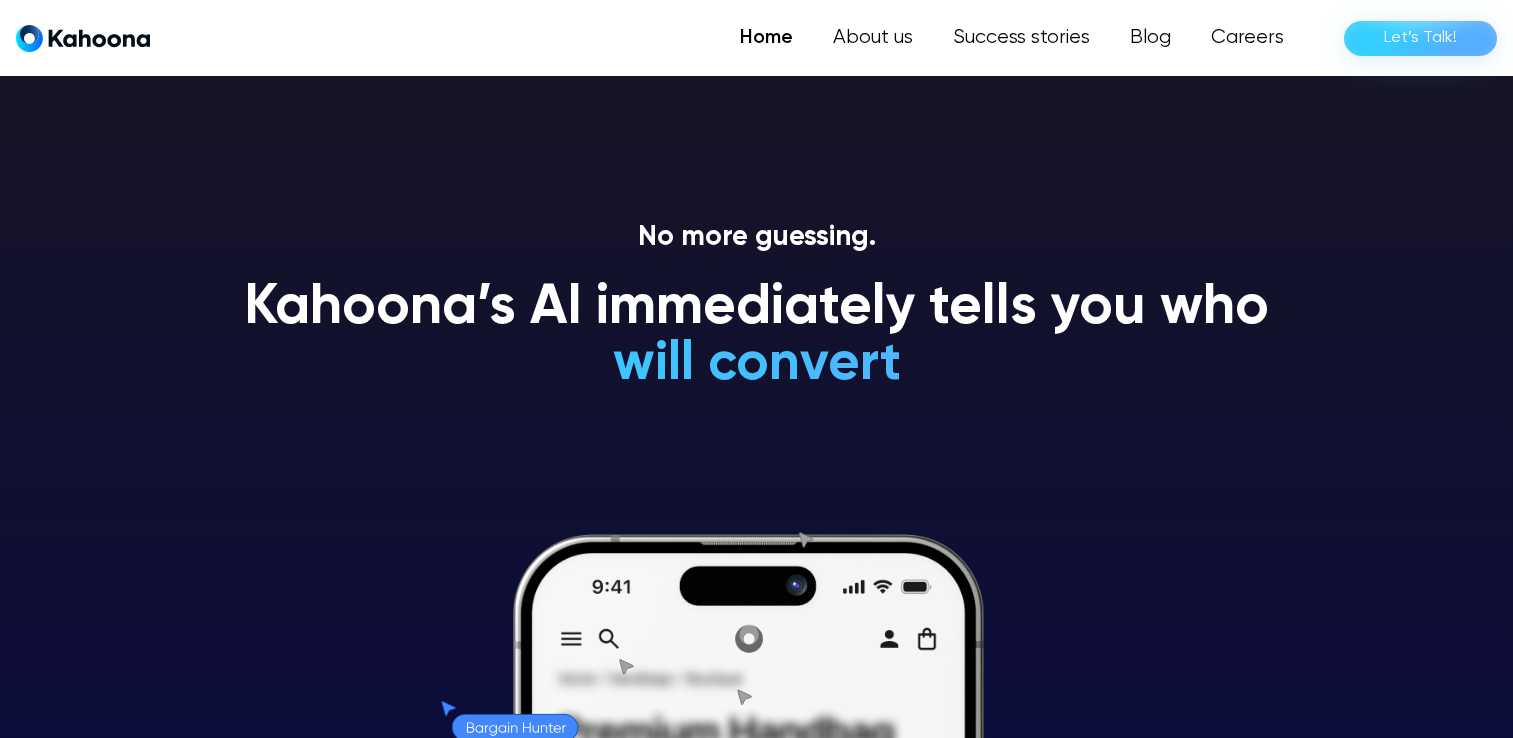 scroll, scrollTop: 360, scrollLeft: 0, axis: vertical 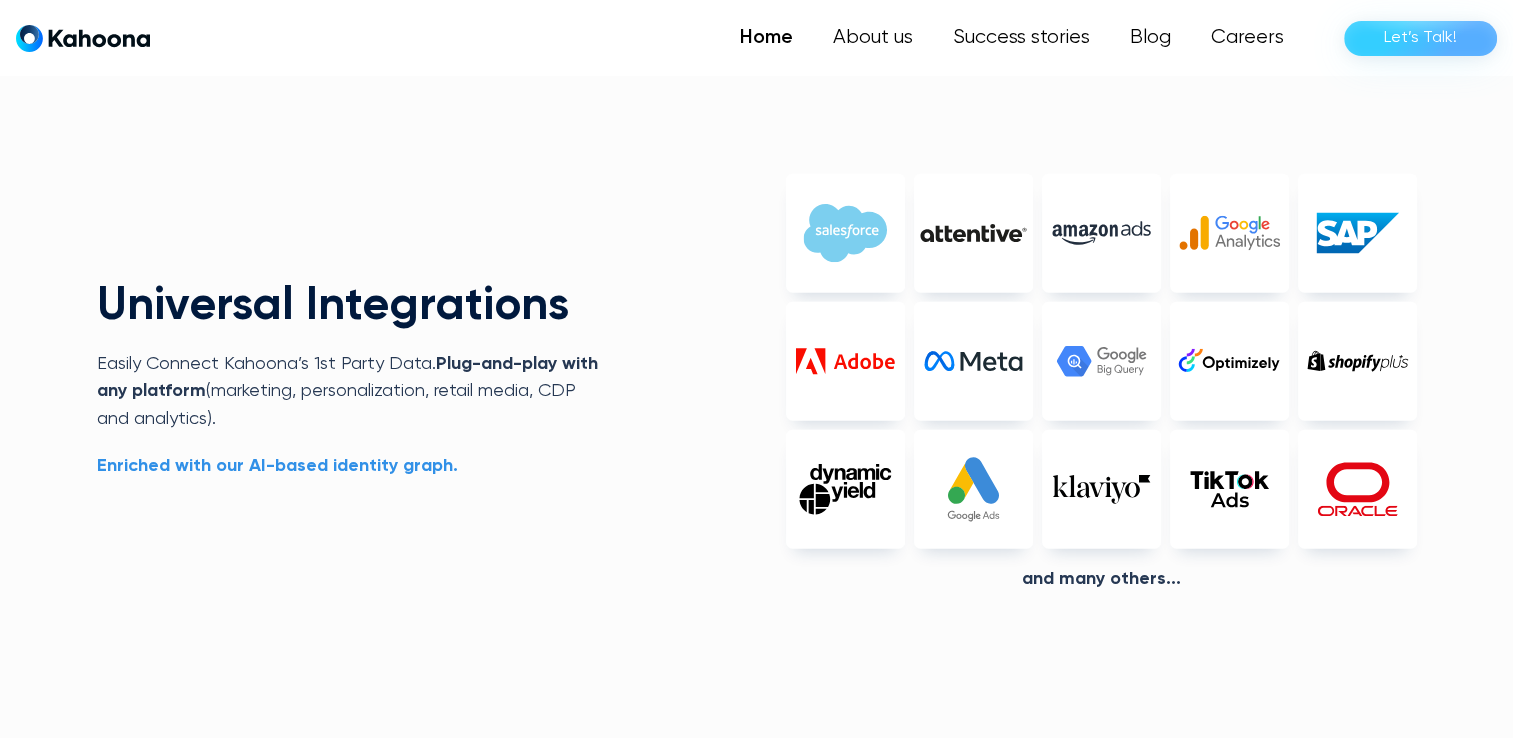 click on "Enriched with our AI-based identity graph." at bounding box center [277, 466] 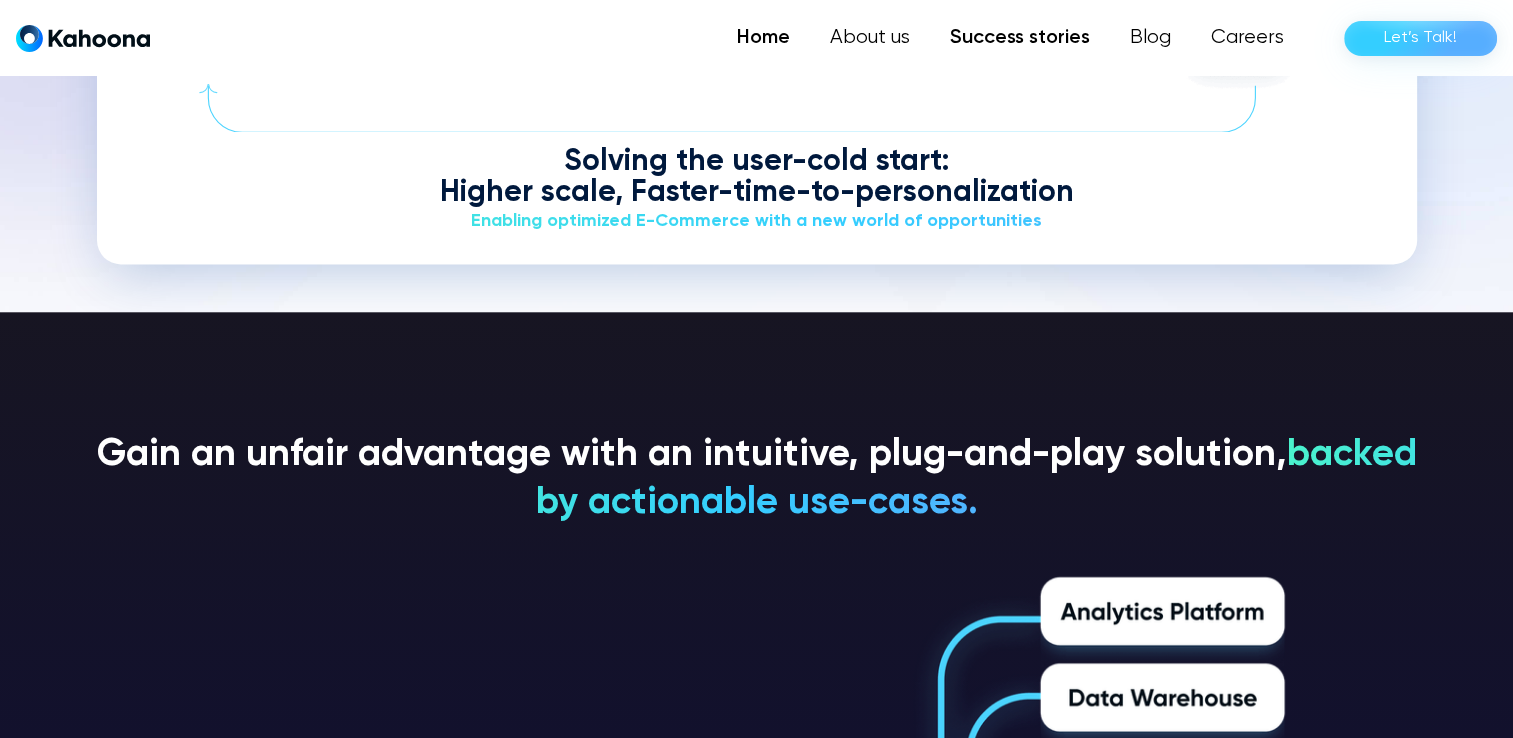 click on "Success stories" at bounding box center [1020, 38] 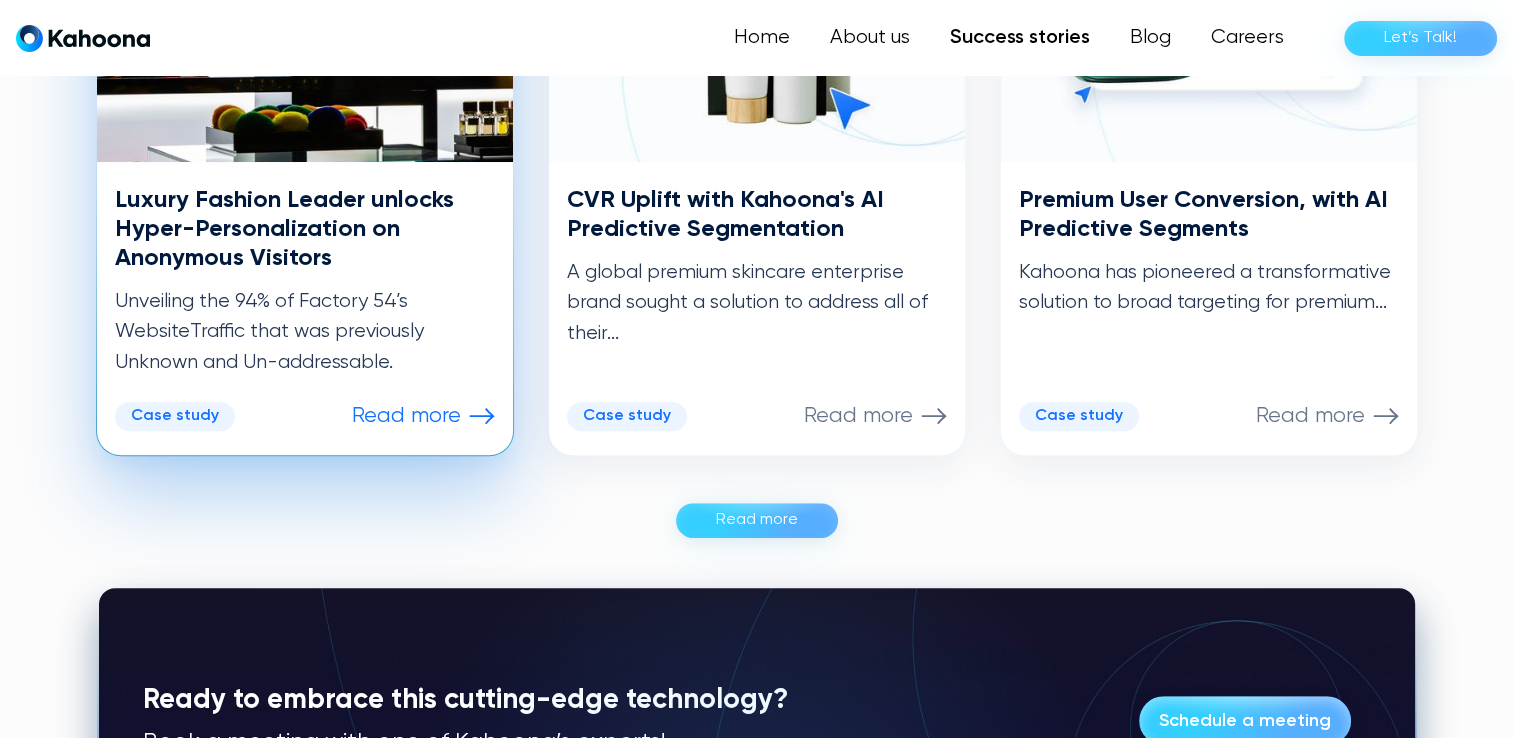 scroll, scrollTop: 1209, scrollLeft: 0, axis: vertical 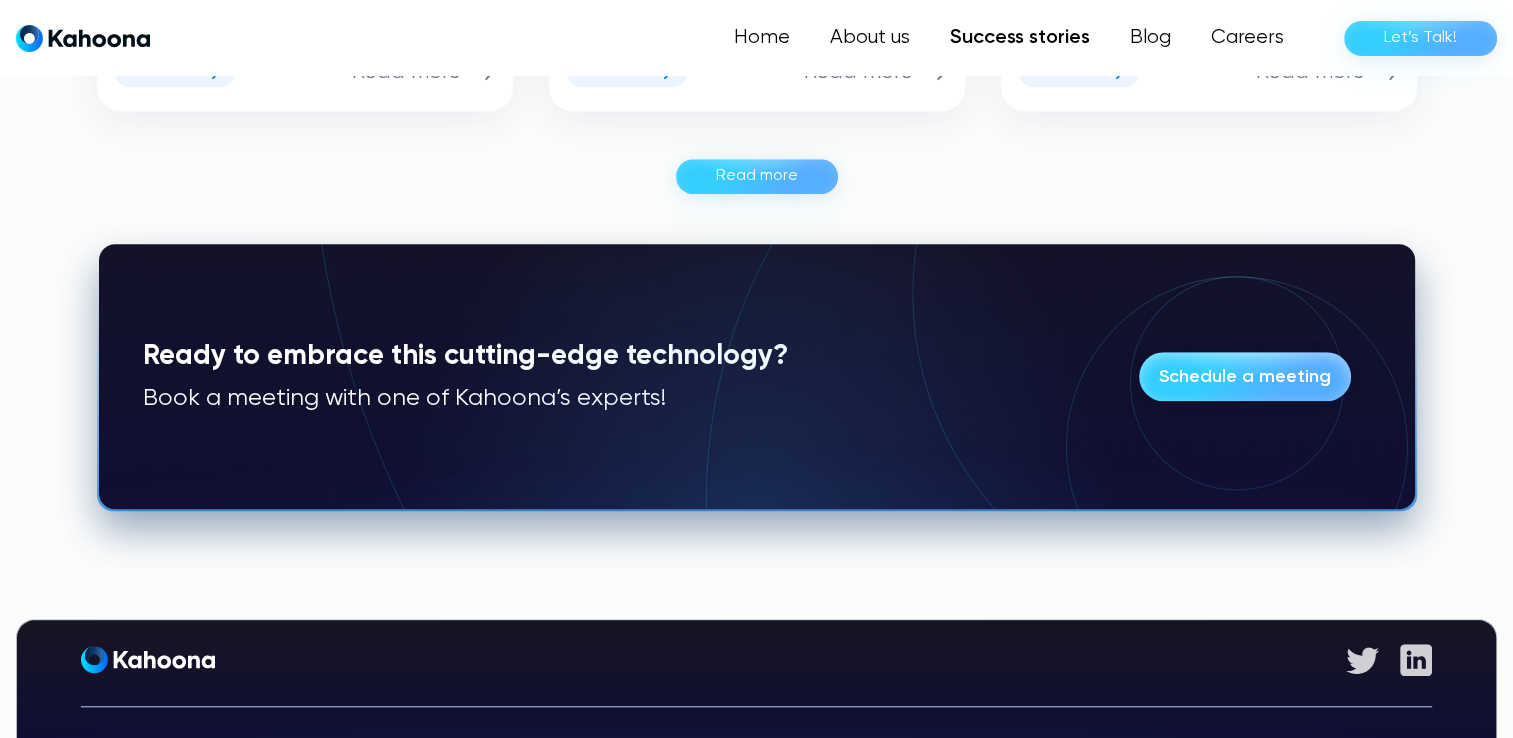 click on "Schedule a meeting" at bounding box center (1245, 377) 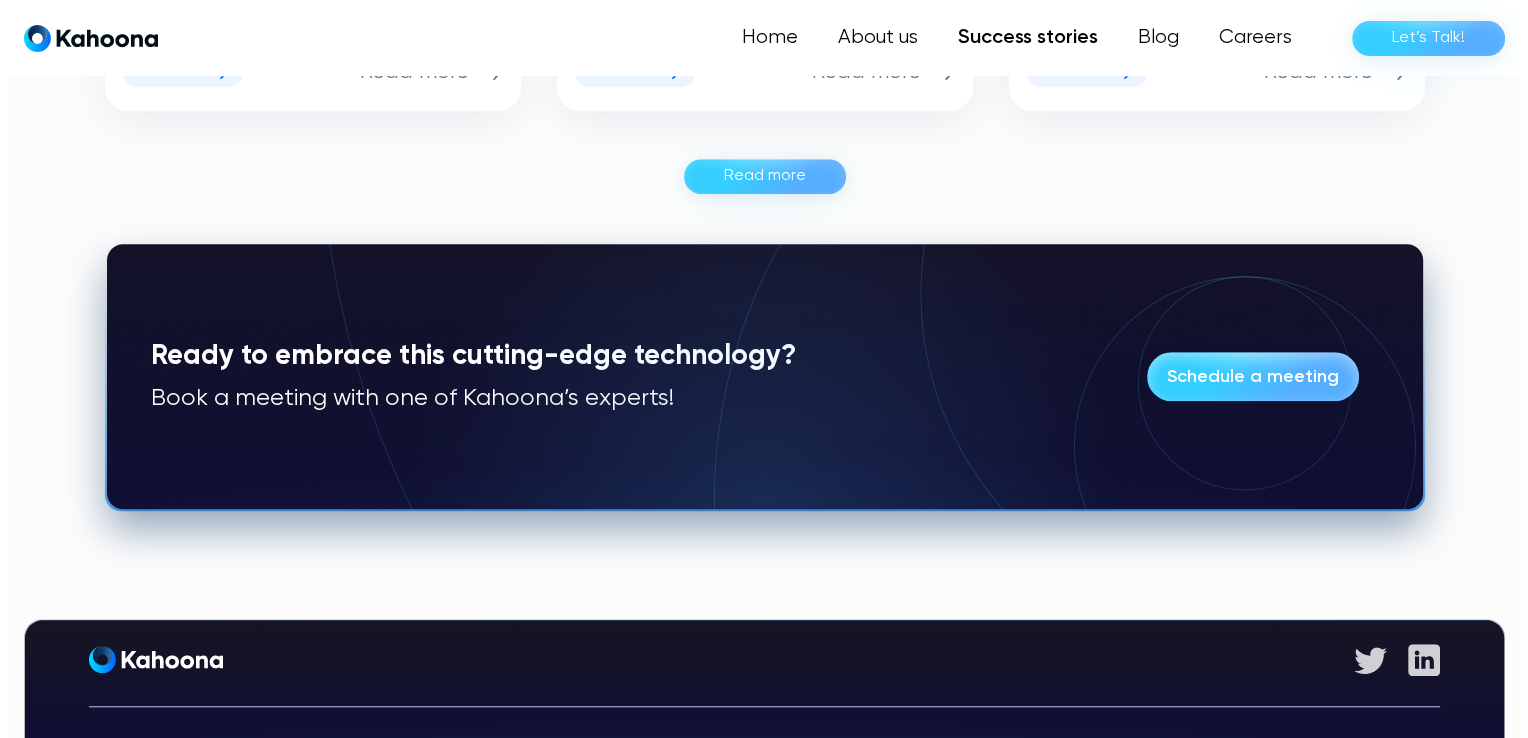 scroll, scrollTop: 1551, scrollLeft: 0, axis: vertical 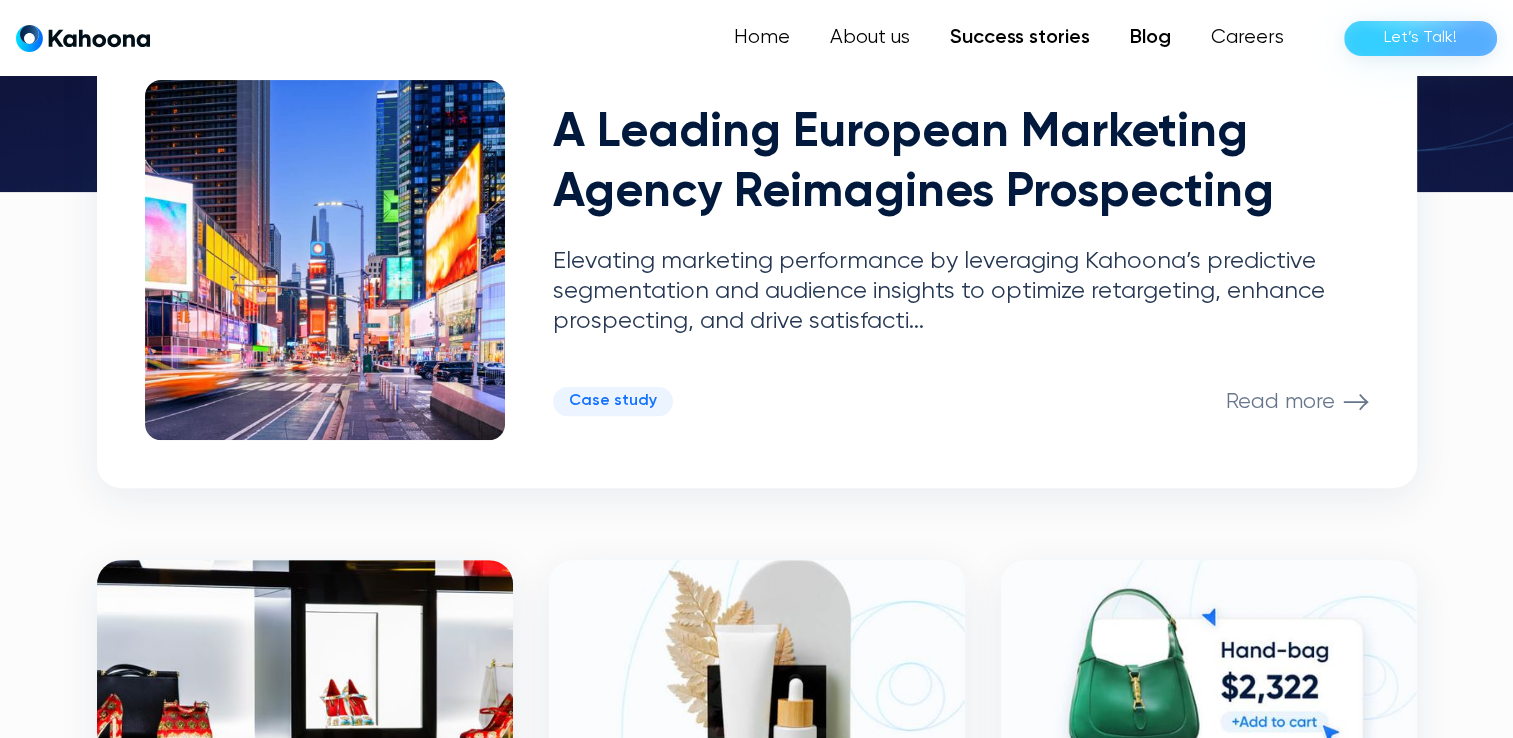 click on "Blog" at bounding box center (1150, 38) 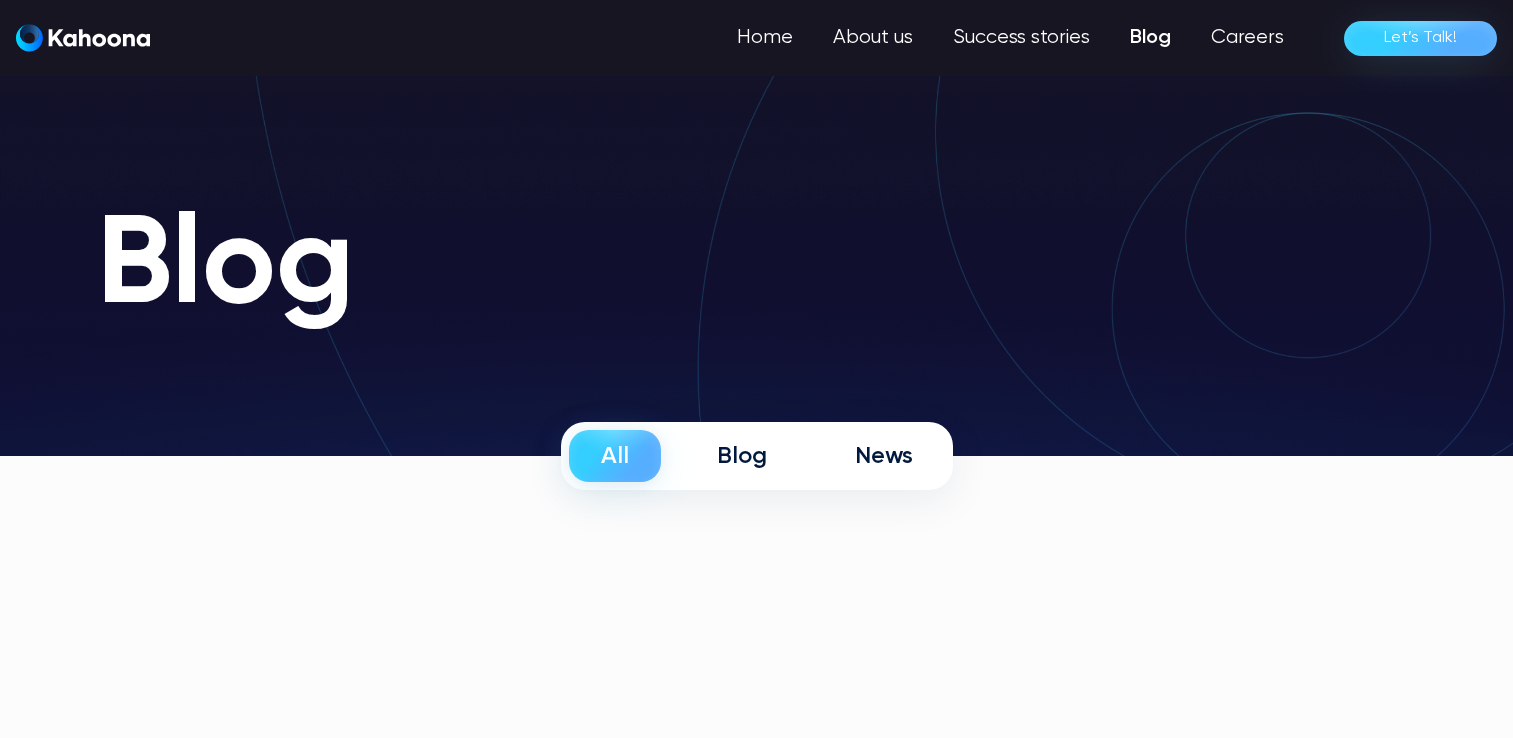 scroll, scrollTop: 0, scrollLeft: 0, axis: both 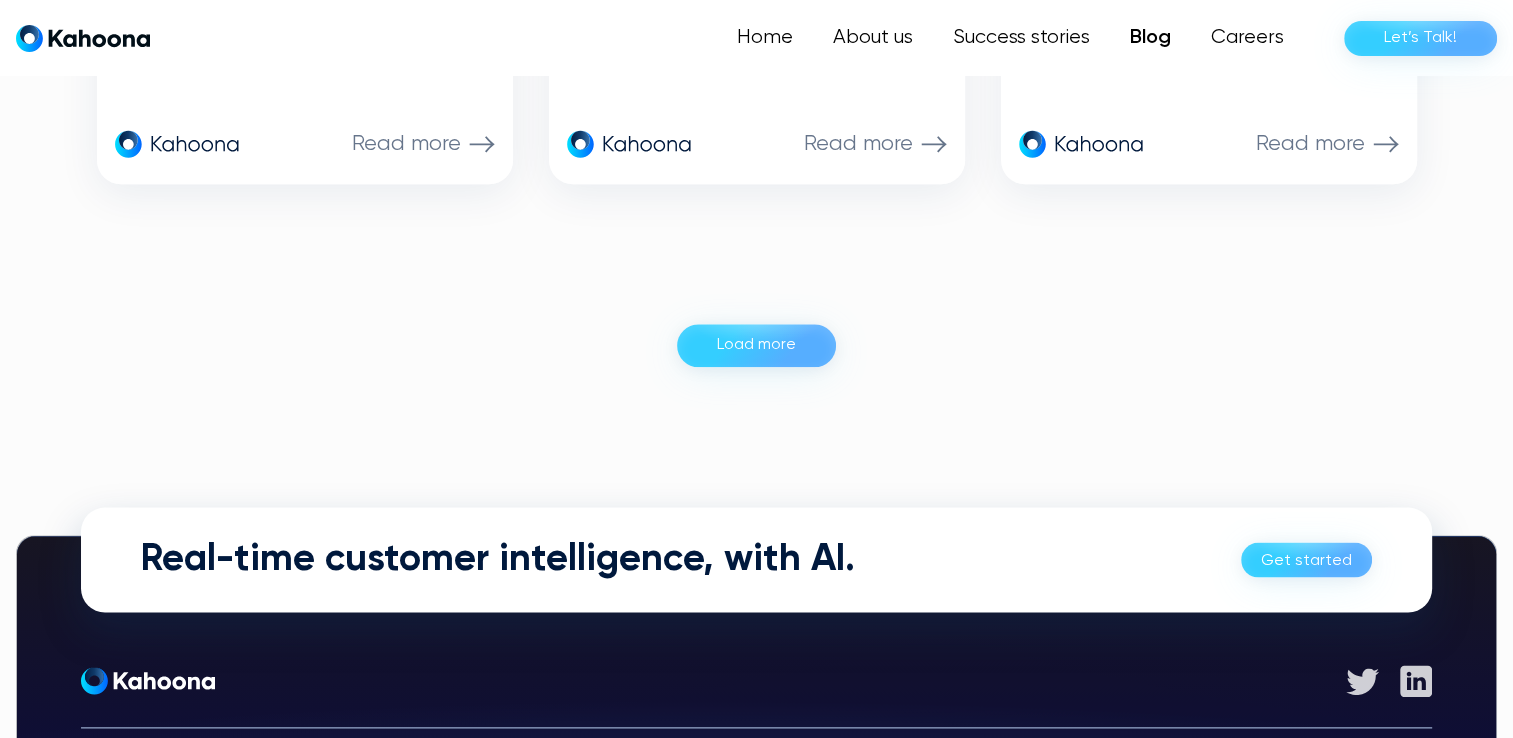 click on "Load more" at bounding box center [756, 345] 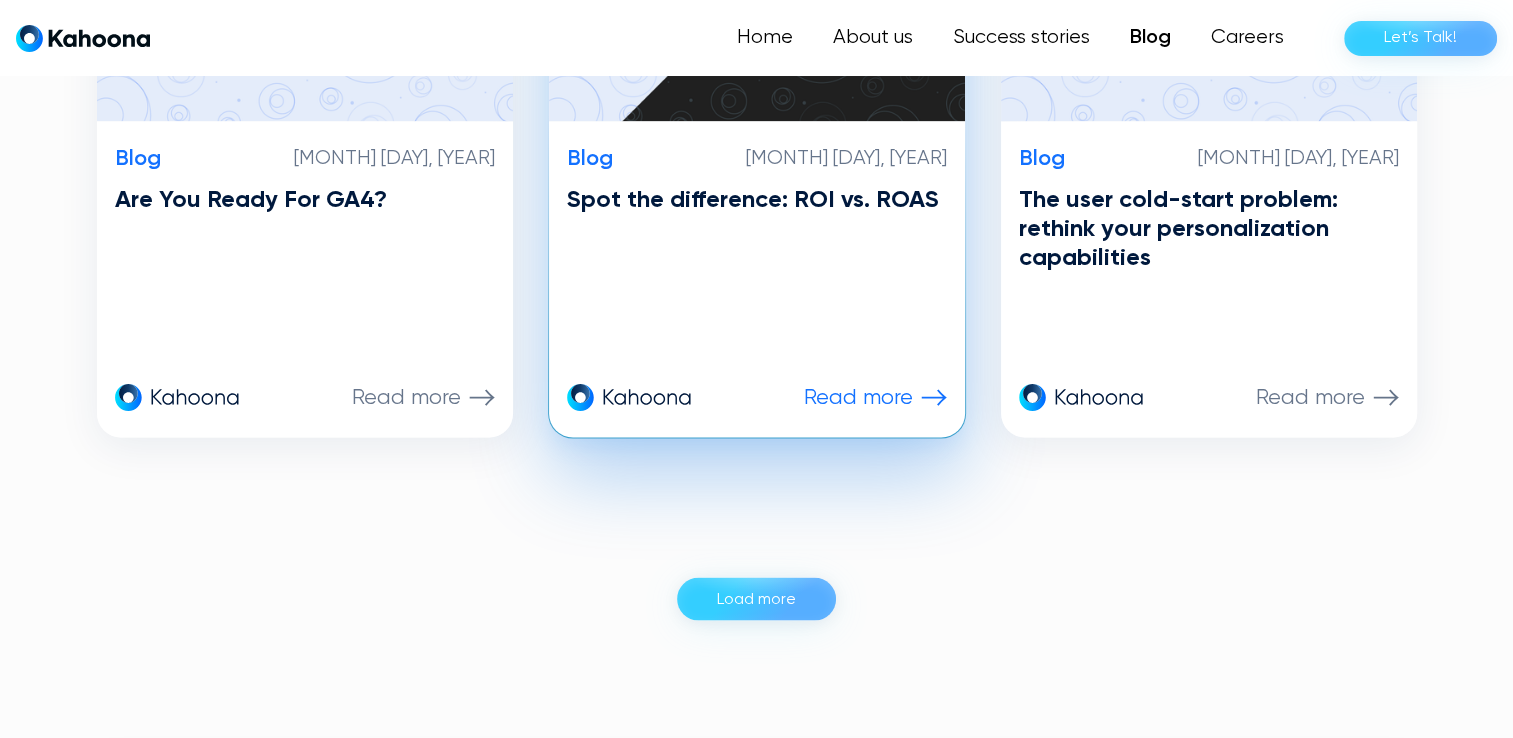 scroll, scrollTop: 3830, scrollLeft: 0, axis: vertical 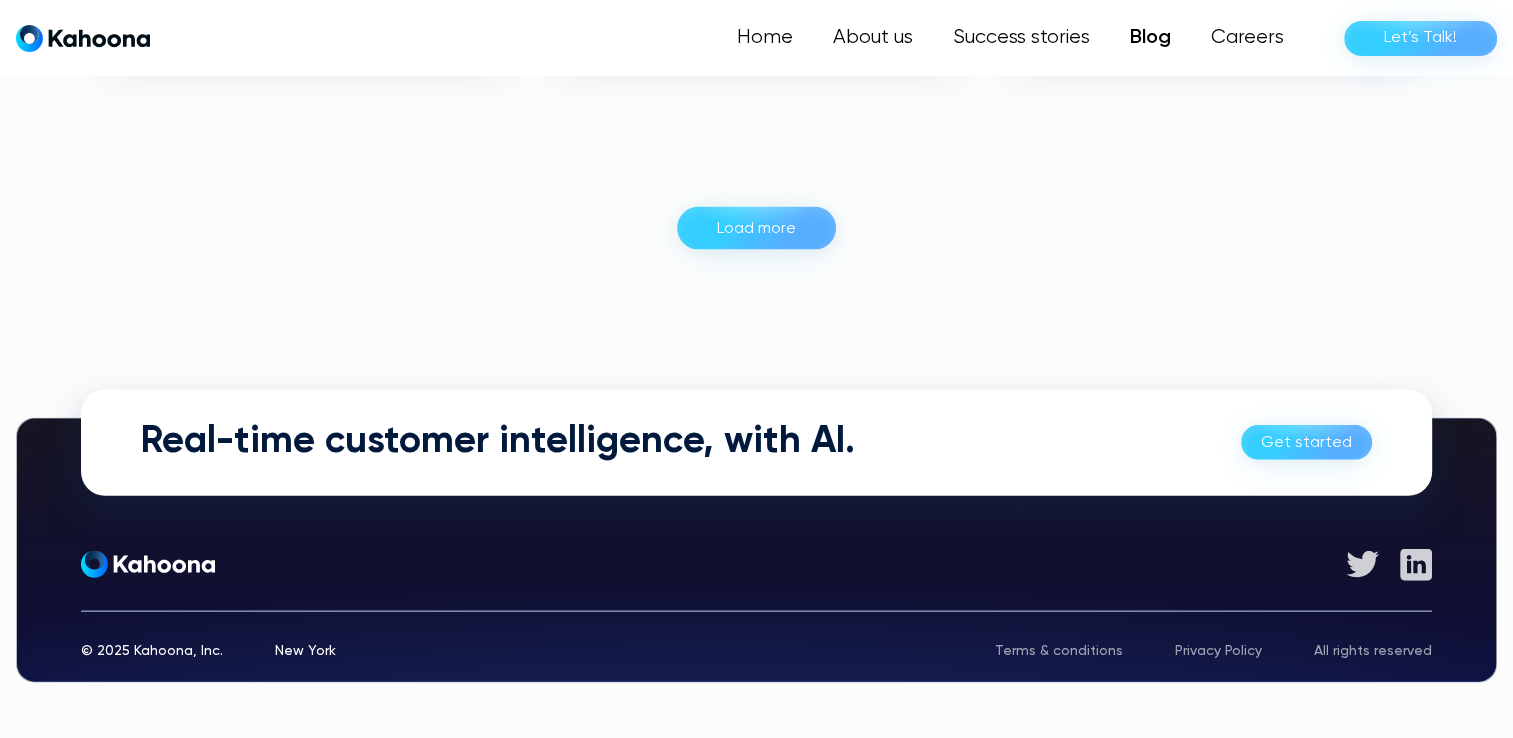 click on "All Blog News ****** **** Thank you! Your submission has been received! Oops! Something went wrong while submitting the form. News June 15, 2025 How AI Is Powering The Luxury Industry Now; Viva Tech, LVMH, L’Oréal, Meta Continue News June 12, 2025 LVMH Group has announced the winners of its ninth LVMH Innovation Award Continue News June 12, 2025 Inside VivaTech: LVMH Spotlights AI and Sustainability at Innovation Awards Continue Blog August 12, 2024 Hyper-Personalization: A Glimpse into The E-Commerce Future - Blockers and Predictive Segmentation as the Main Enabler Read more Blog July 2, 2024 Top 10 Talks at The Lead Summit 2024: Leading the Way in Marketing and Personalization Read more Blog April 17, 2024 Remarketing Redefined: AI-Led vs. Rule-Based Benchmark Read more Blog February 21, 2024 Top 10 Talks at Shoptalk 2024: Harnessing AI and Hyper-Personalization to Revolutionize E-commerce Read more Blog December 31, 2023 Top 10 Talks at NRF 2024 for E-commerce Marketing and Hyper-Personalization Blog" at bounding box center [757, -1730] 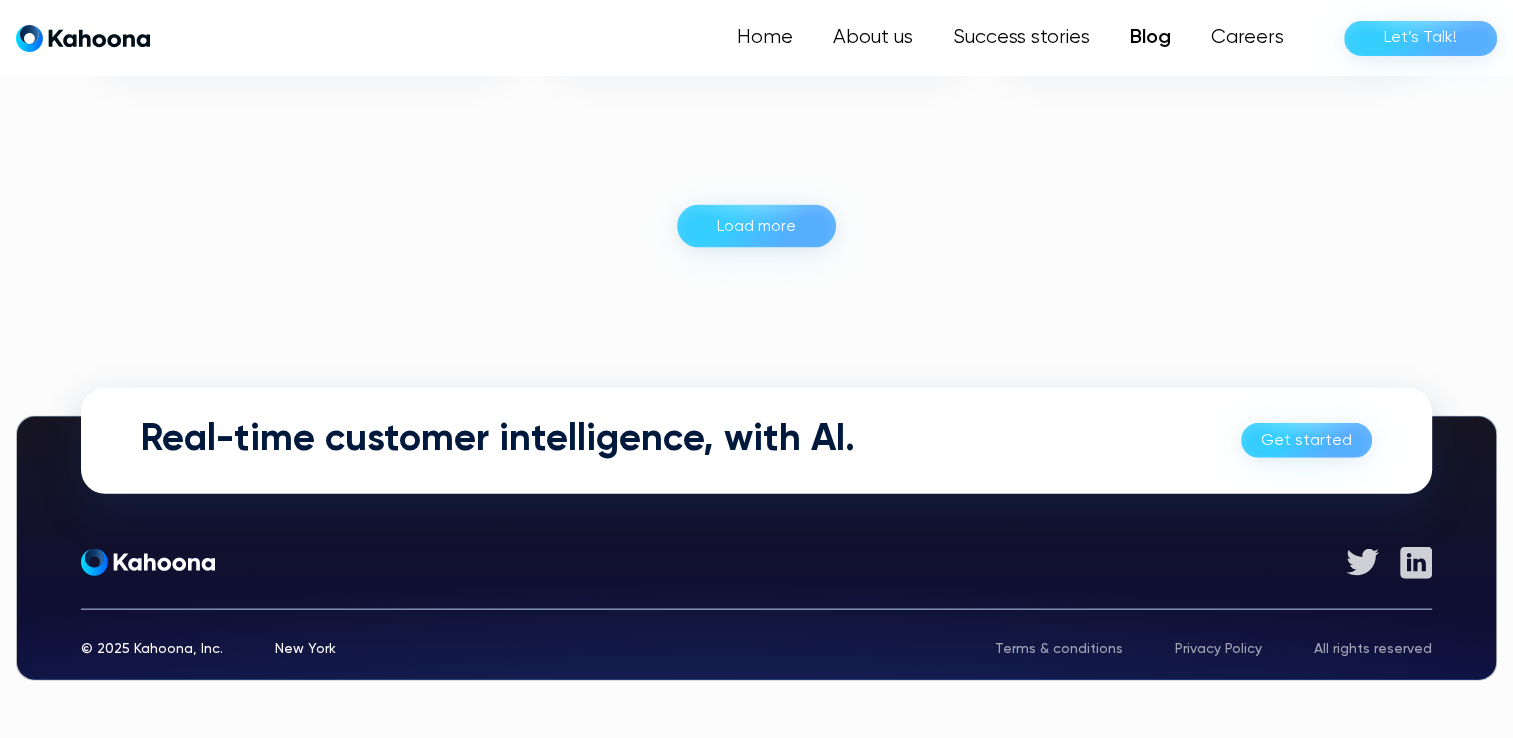 scroll, scrollTop: 4204, scrollLeft: 0, axis: vertical 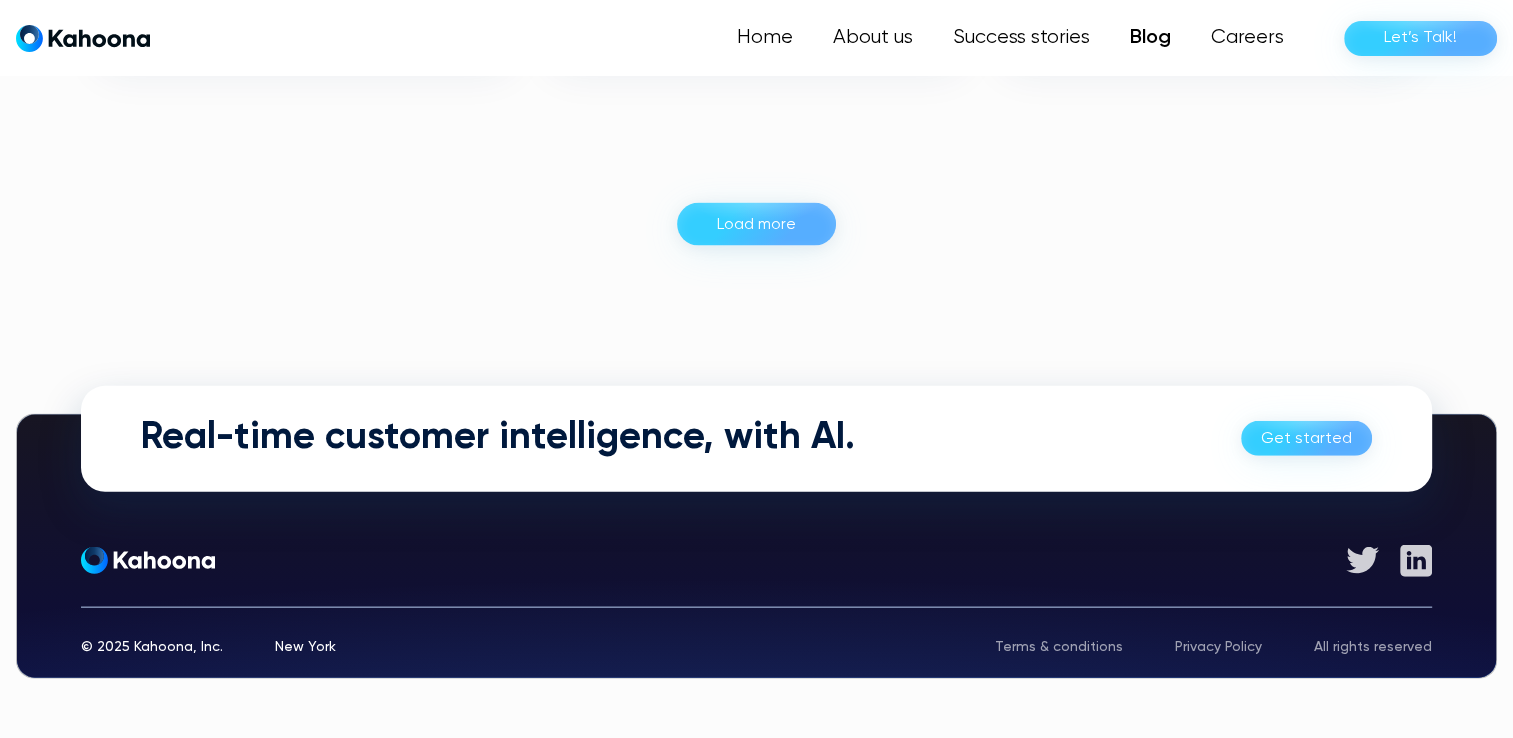click on "Load more" at bounding box center [756, 225] 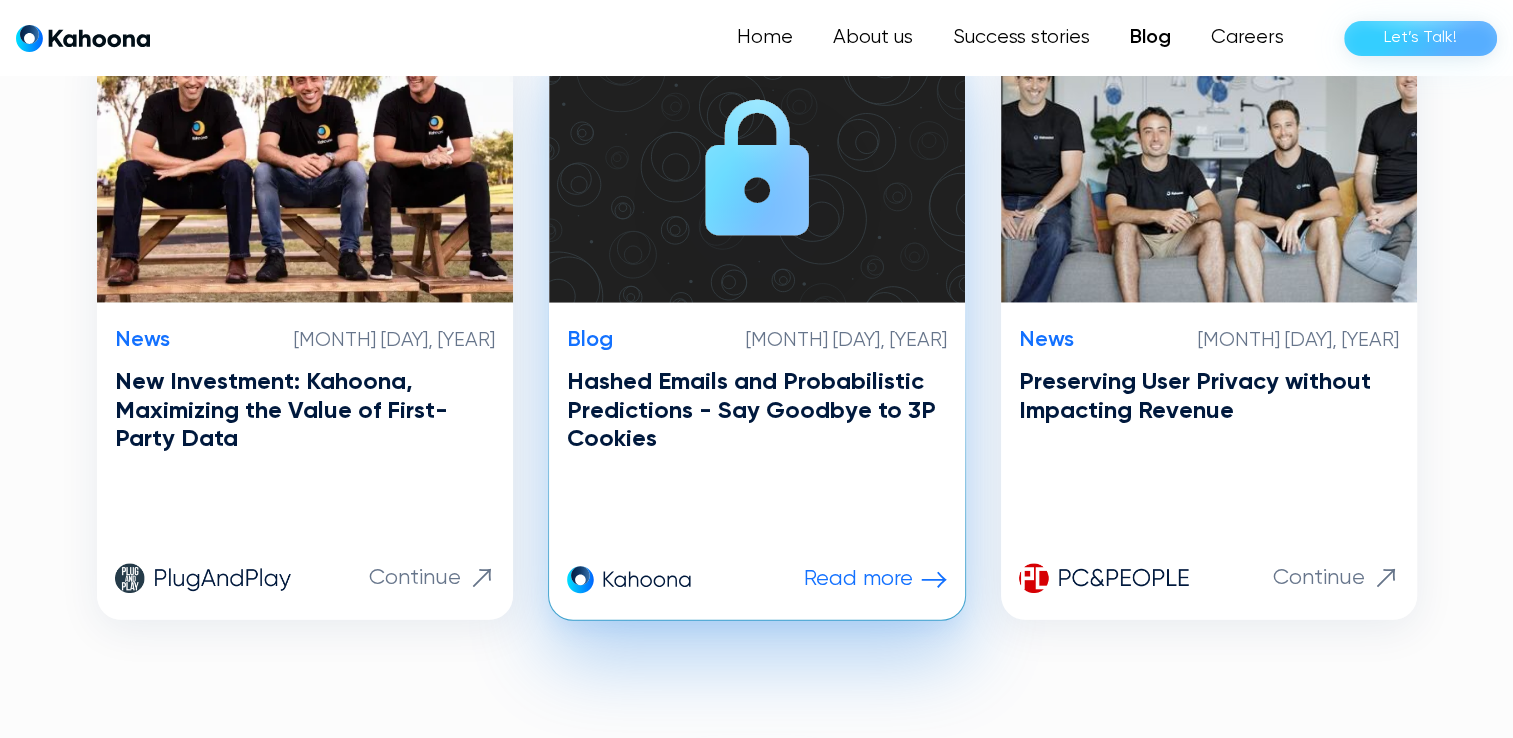 scroll, scrollTop: 5515, scrollLeft: 0, axis: vertical 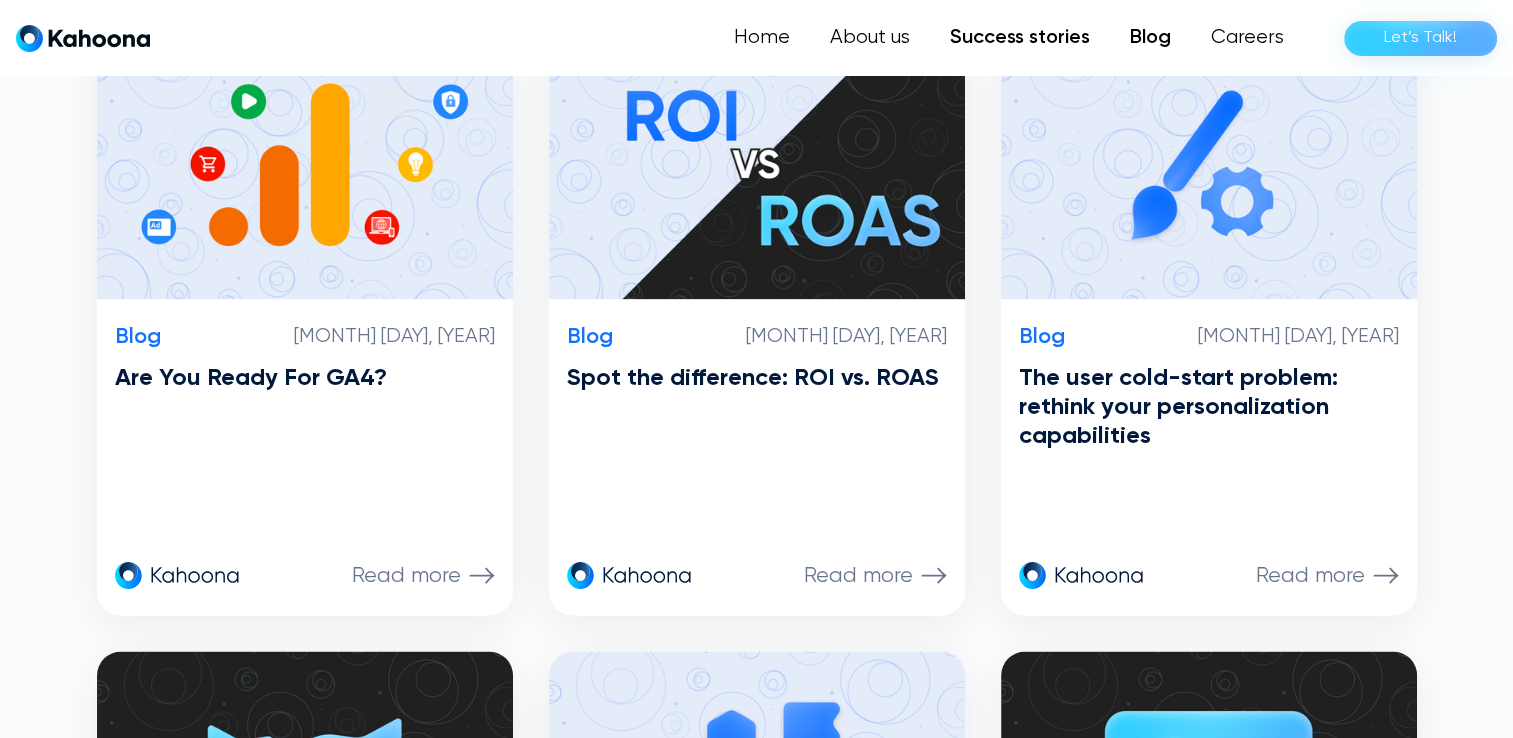 click on "Success stories" at bounding box center [1020, 38] 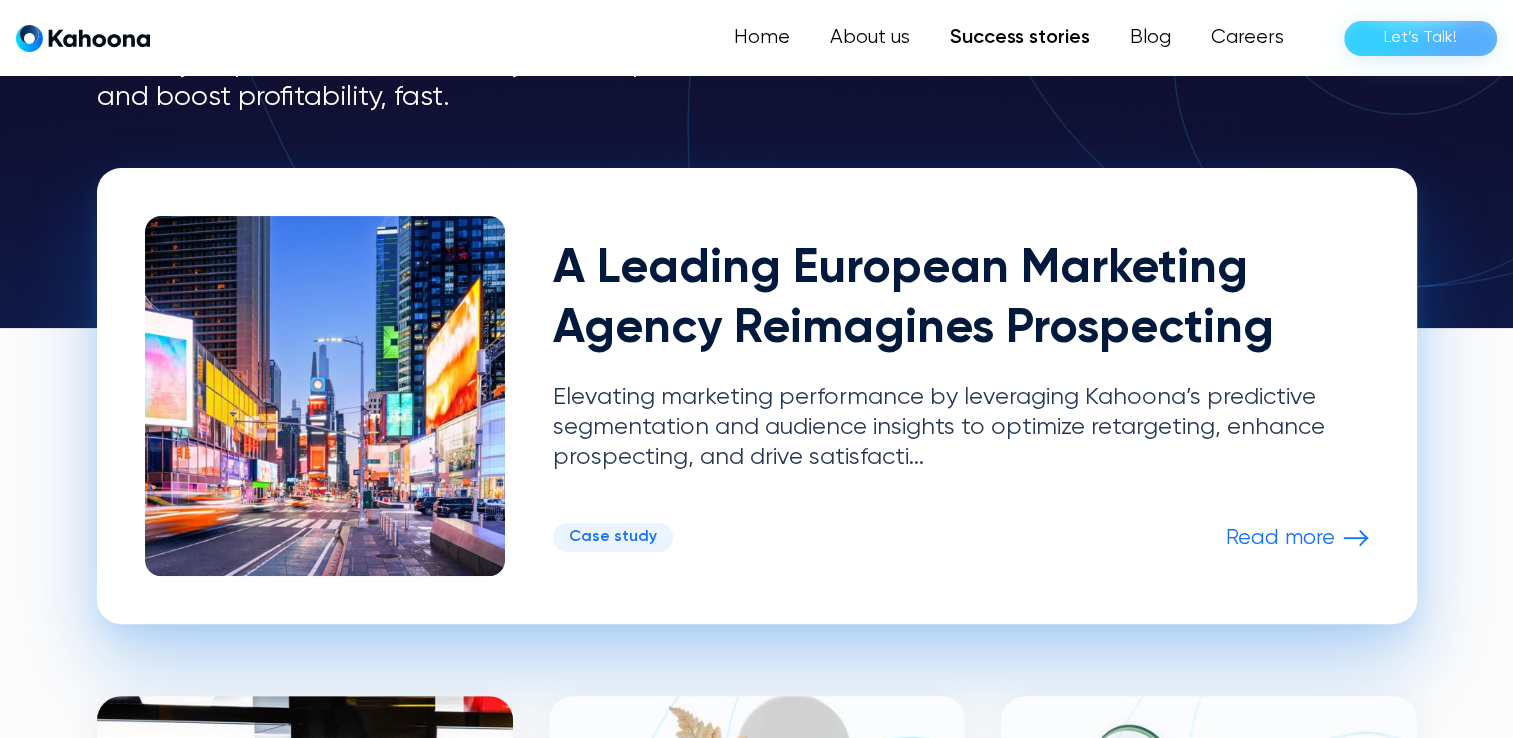 scroll, scrollTop: 403, scrollLeft: 0, axis: vertical 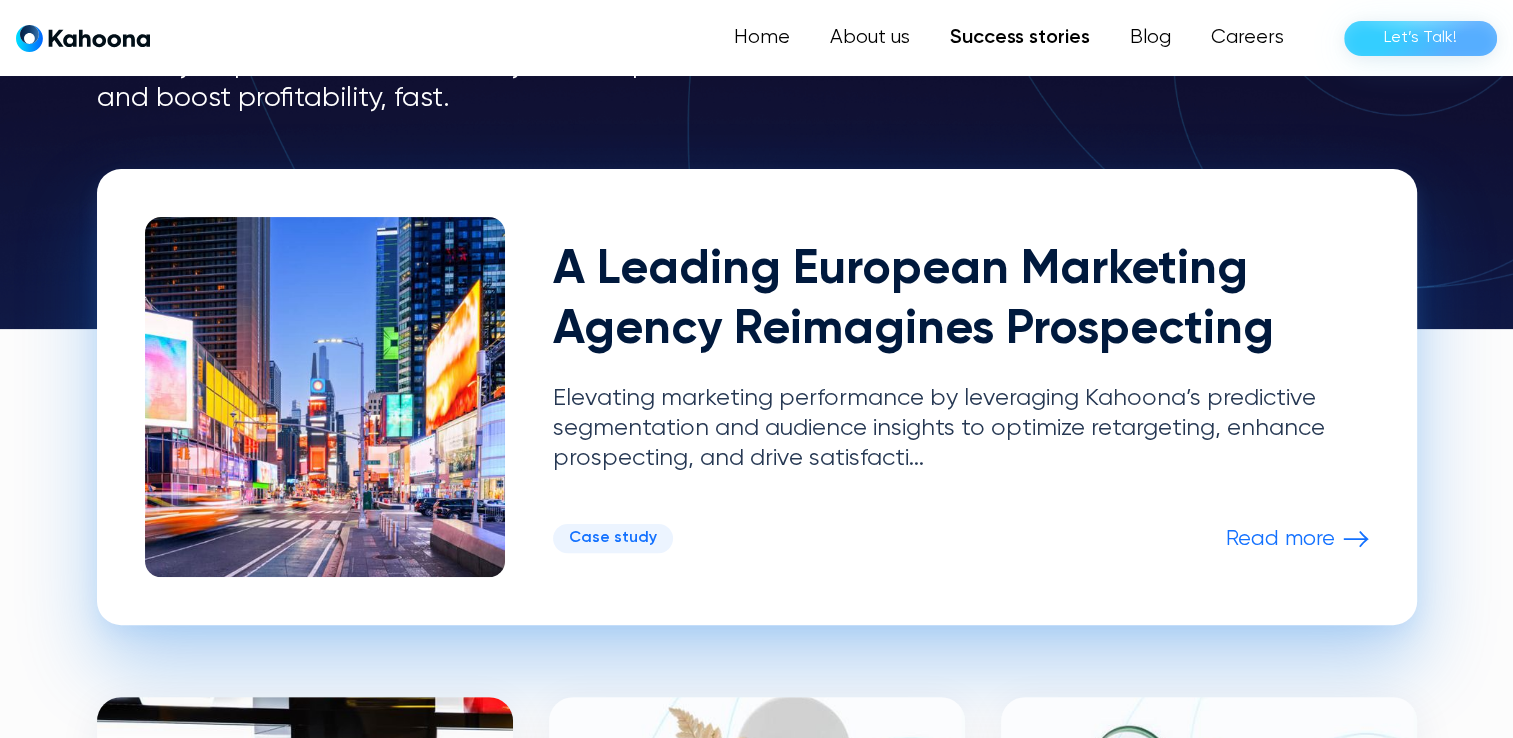 click on "Read more" at bounding box center (1280, 539) 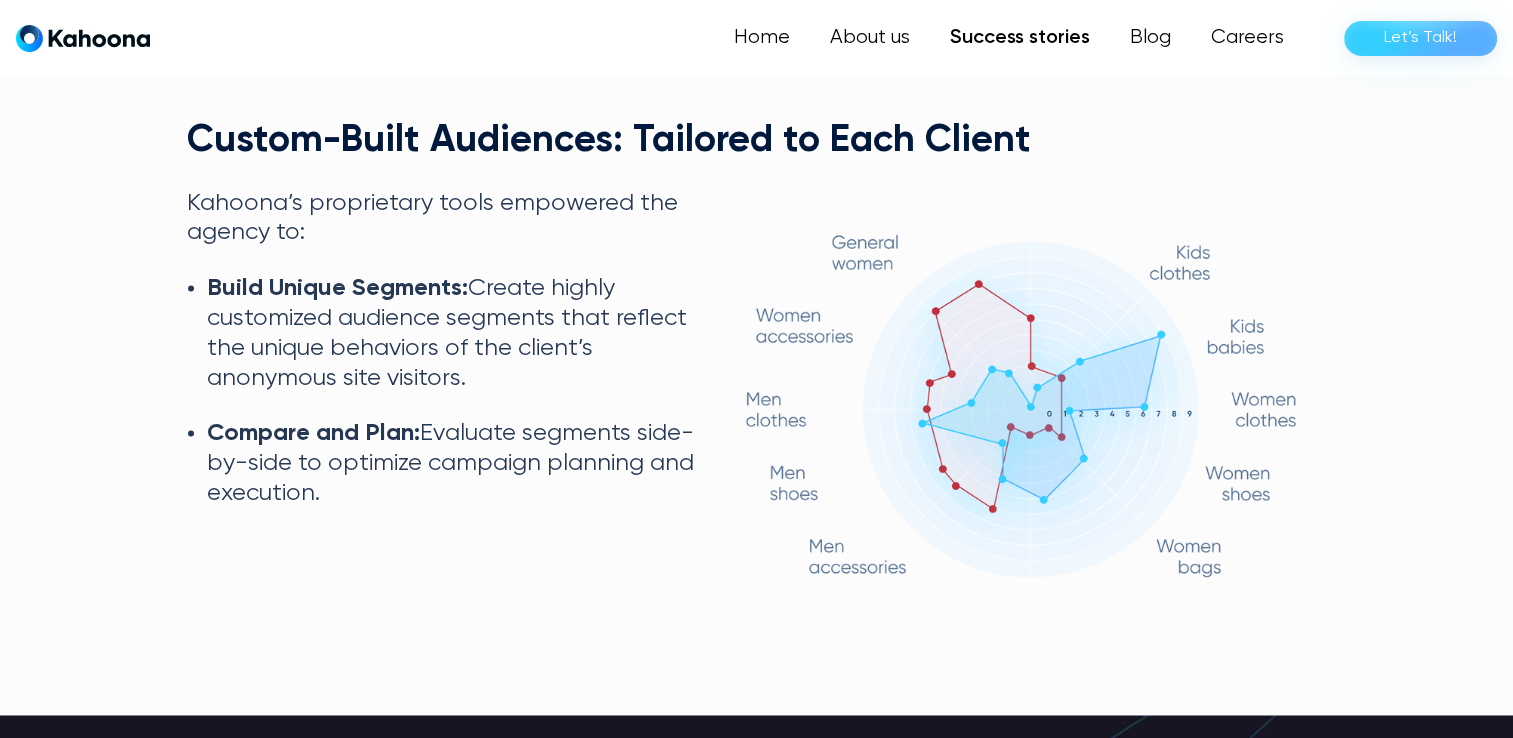 scroll, scrollTop: 4032, scrollLeft: 0, axis: vertical 